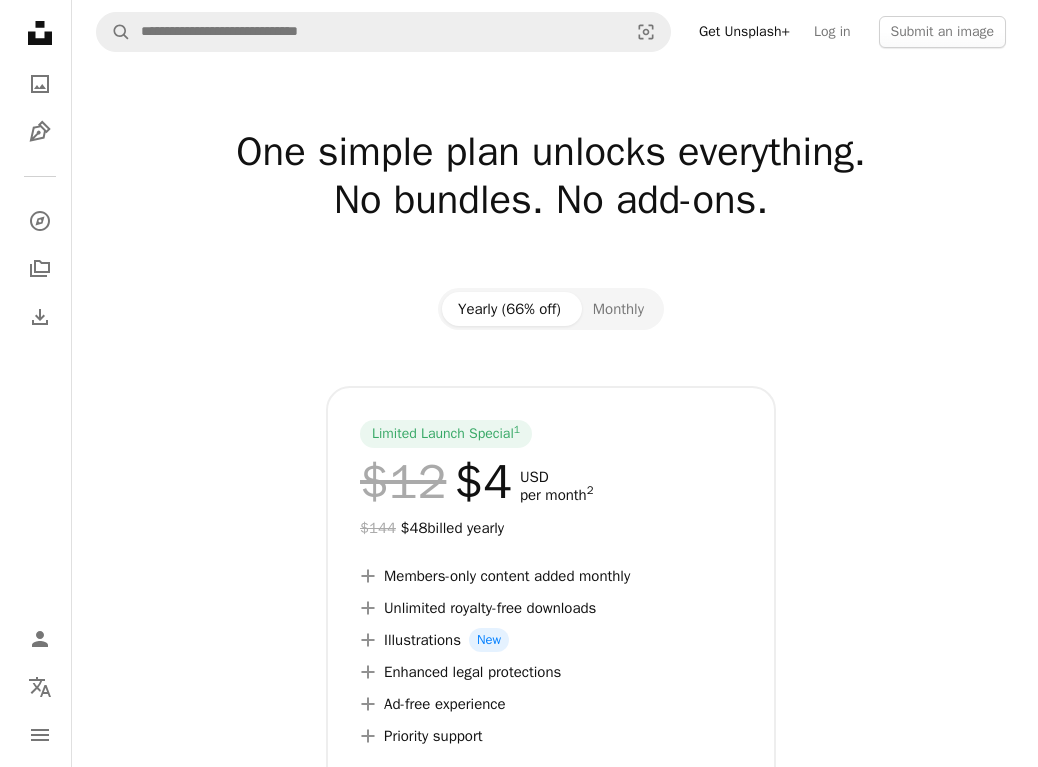 scroll, scrollTop: 0, scrollLeft: 0, axis: both 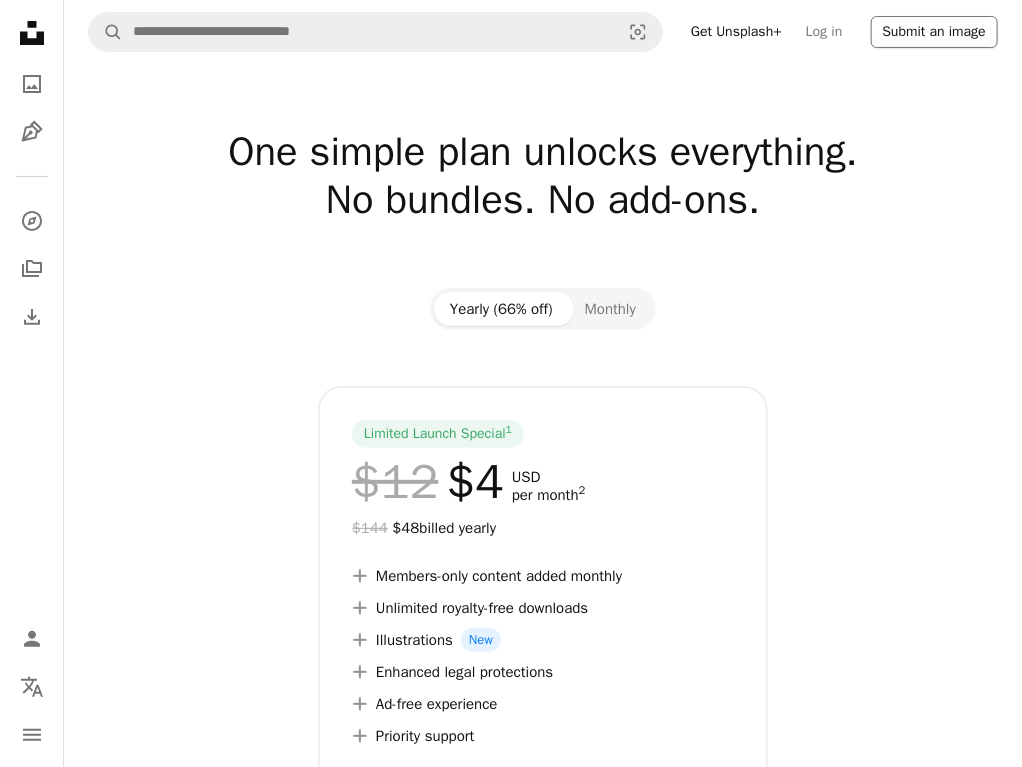 click on "Submit an image" at bounding box center [934, 32] 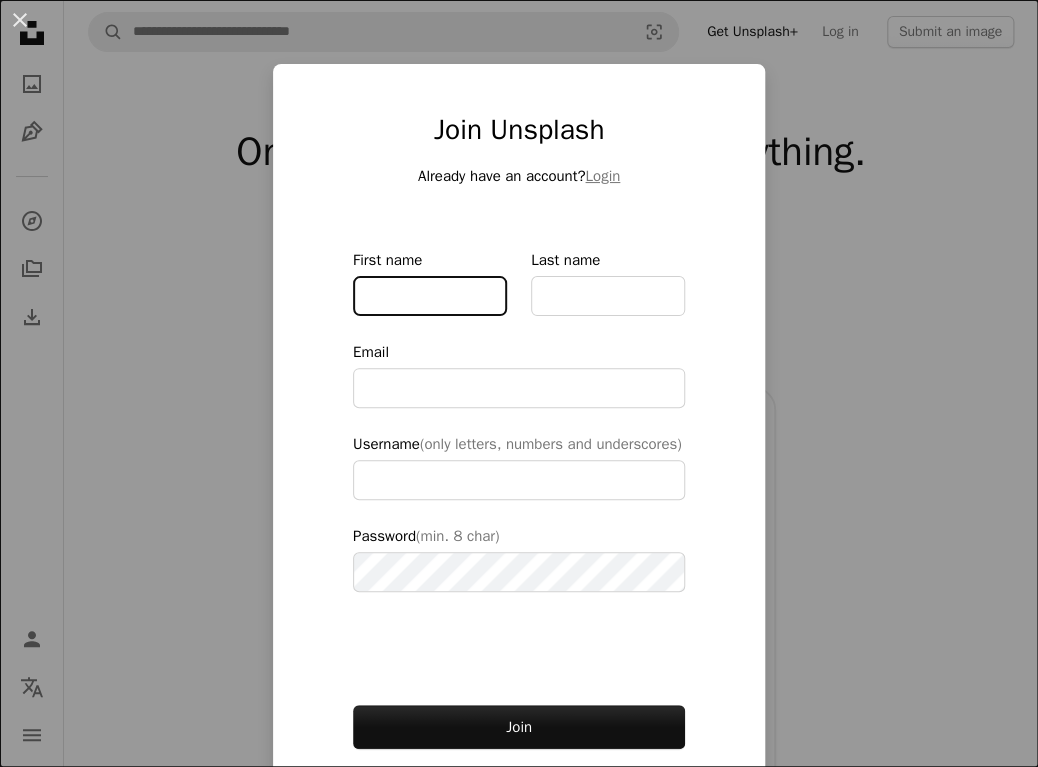 click on "First name" at bounding box center [430, 296] 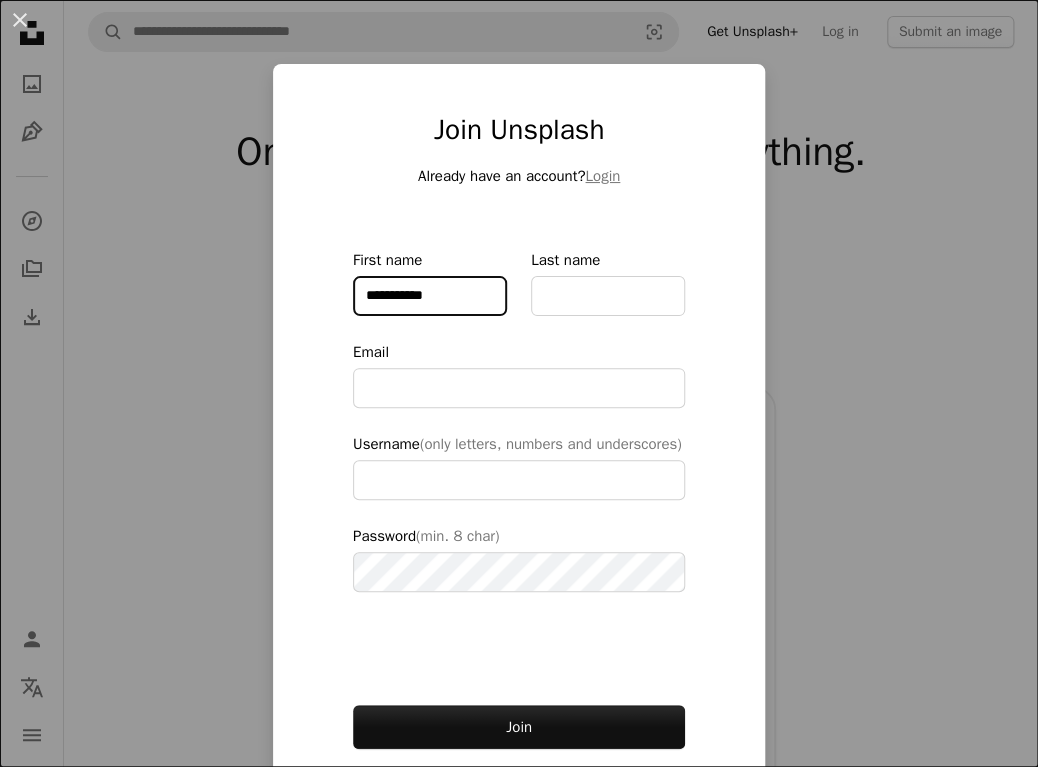 type on "**********" 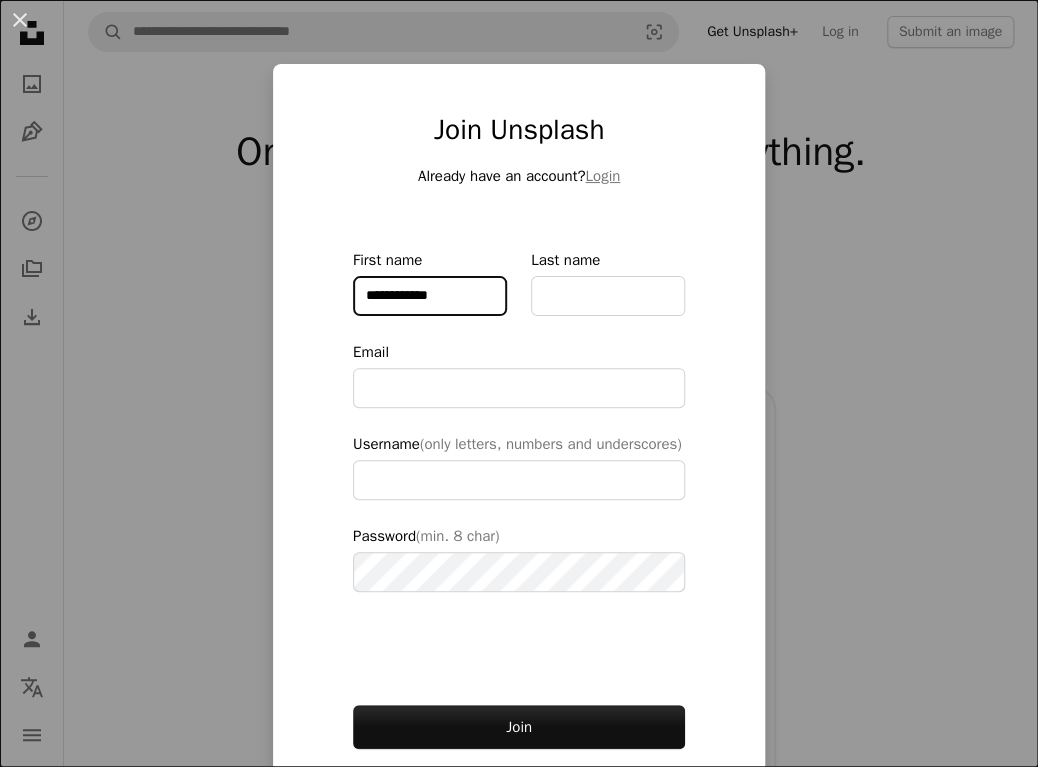type on "**********" 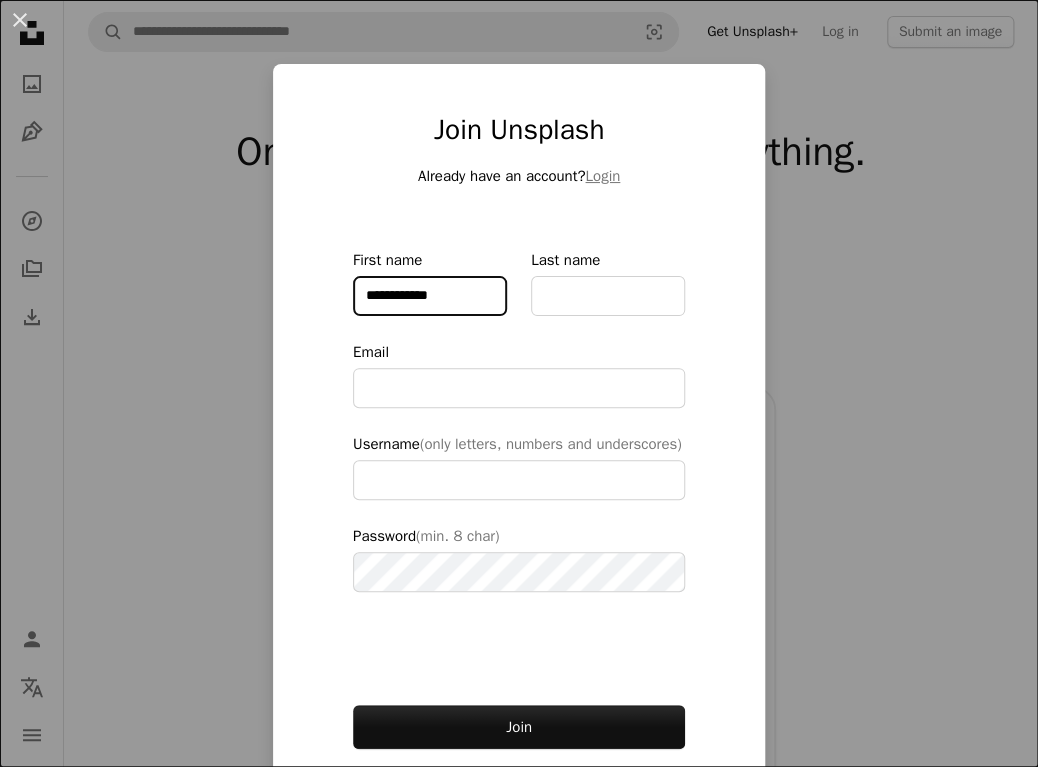 click on "**********" at bounding box center [430, 296] 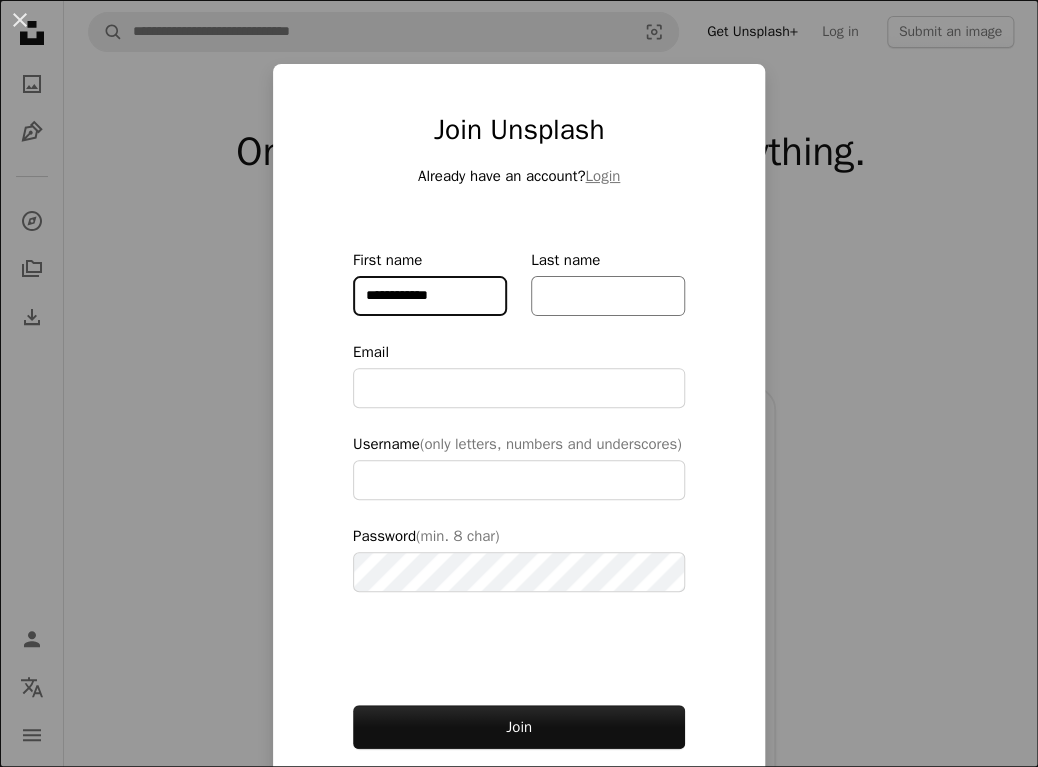 type on "**********" 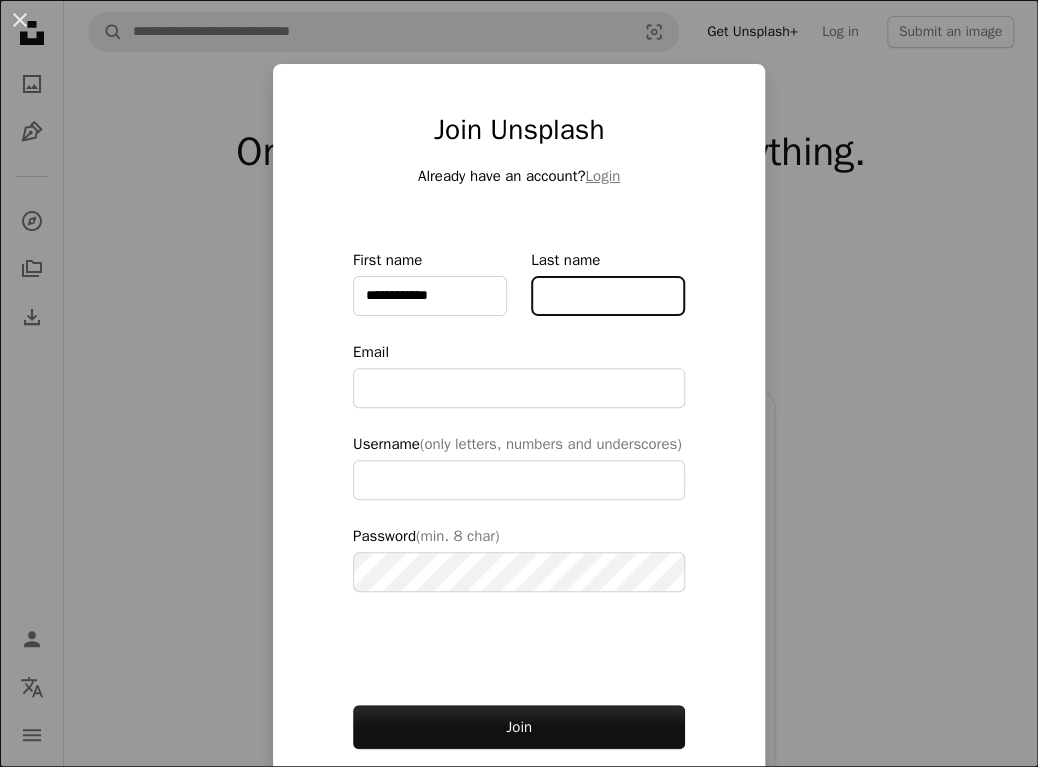 click on "Last name" at bounding box center [608, 296] 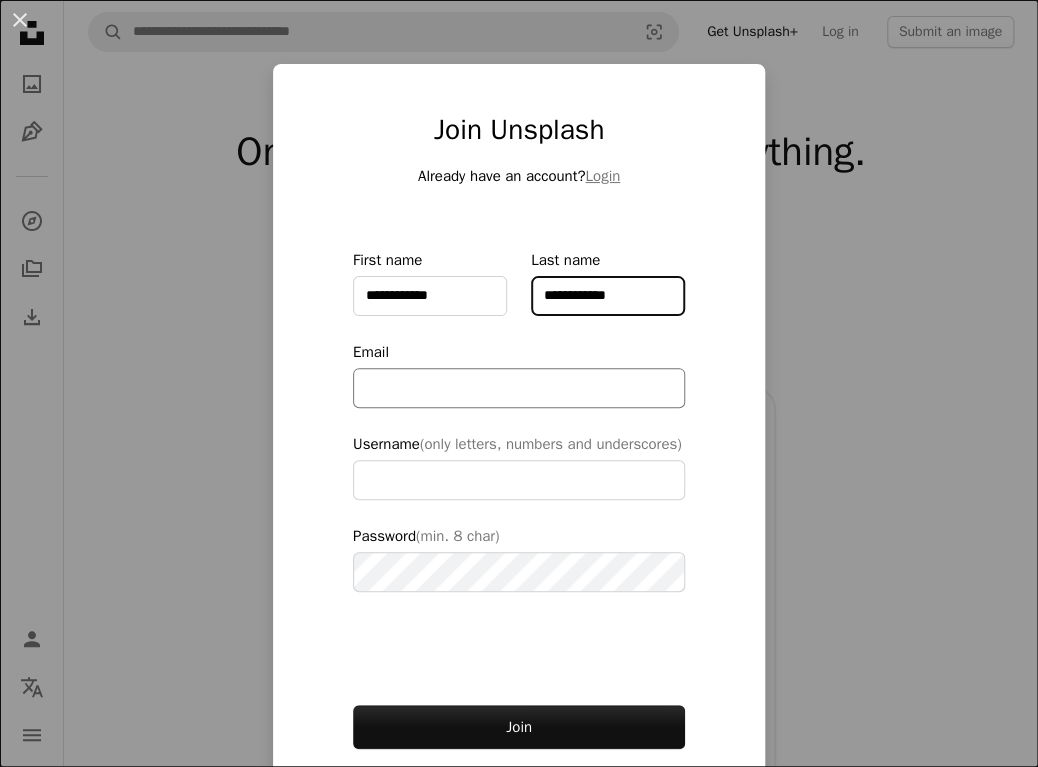 type on "**********" 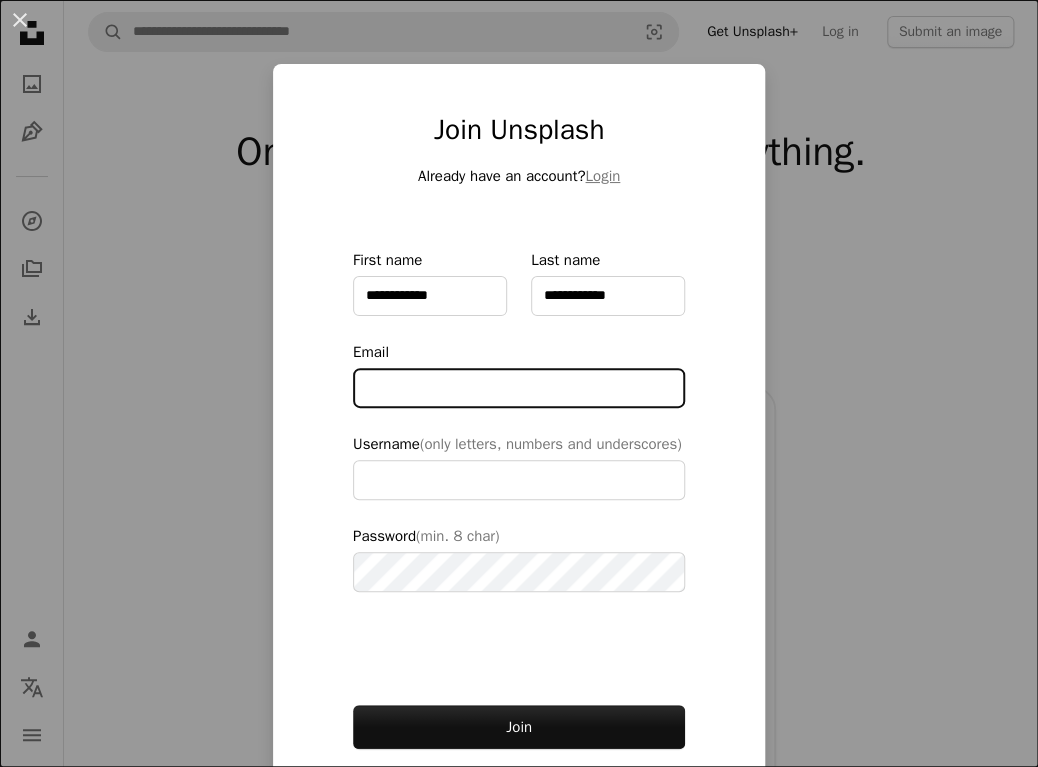 click on "Email" at bounding box center [519, 388] 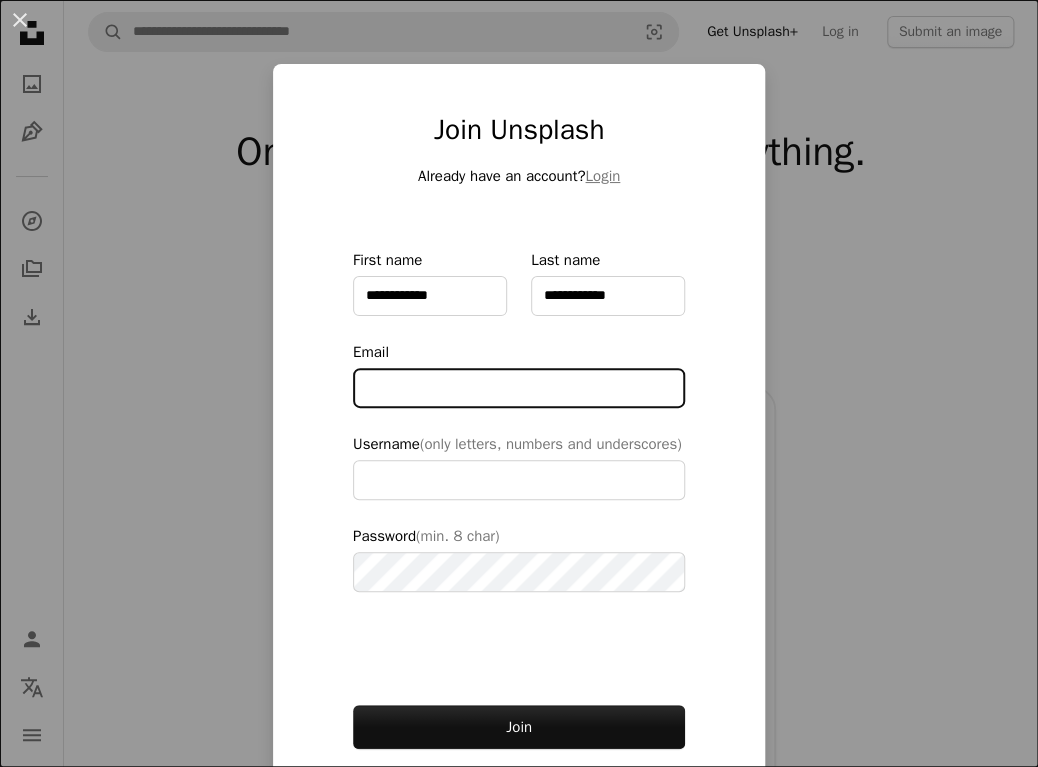 type on "**********" 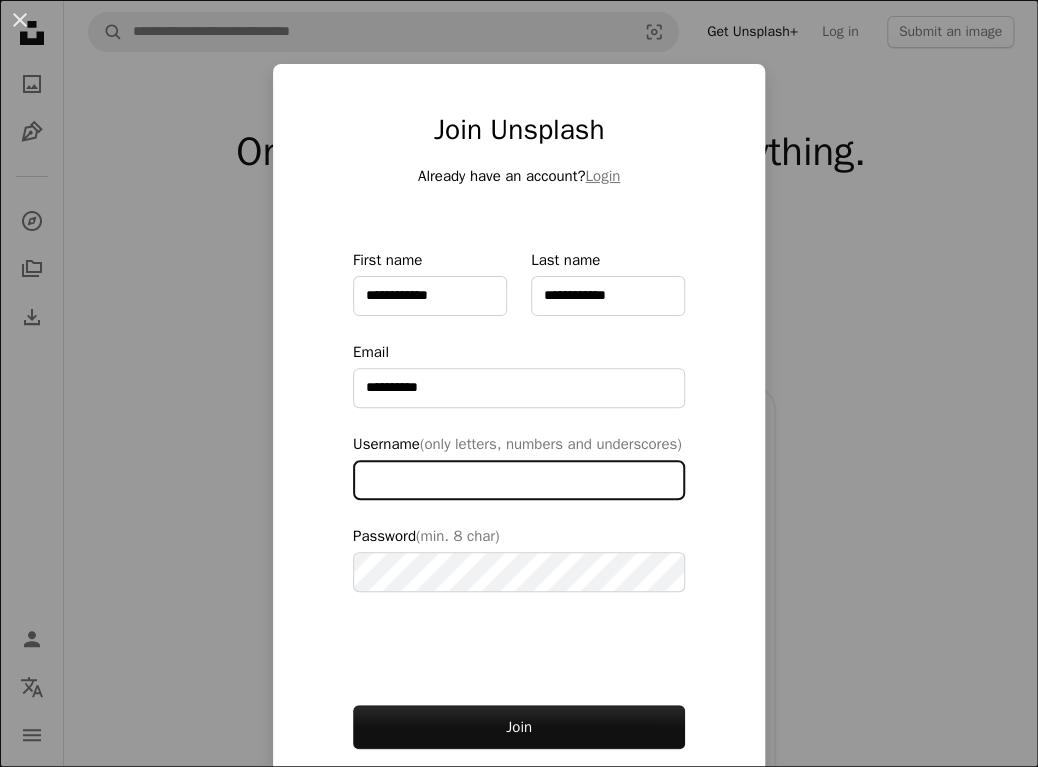 click on "Username  (only letters, numbers and underscores)" at bounding box center (519, 480) 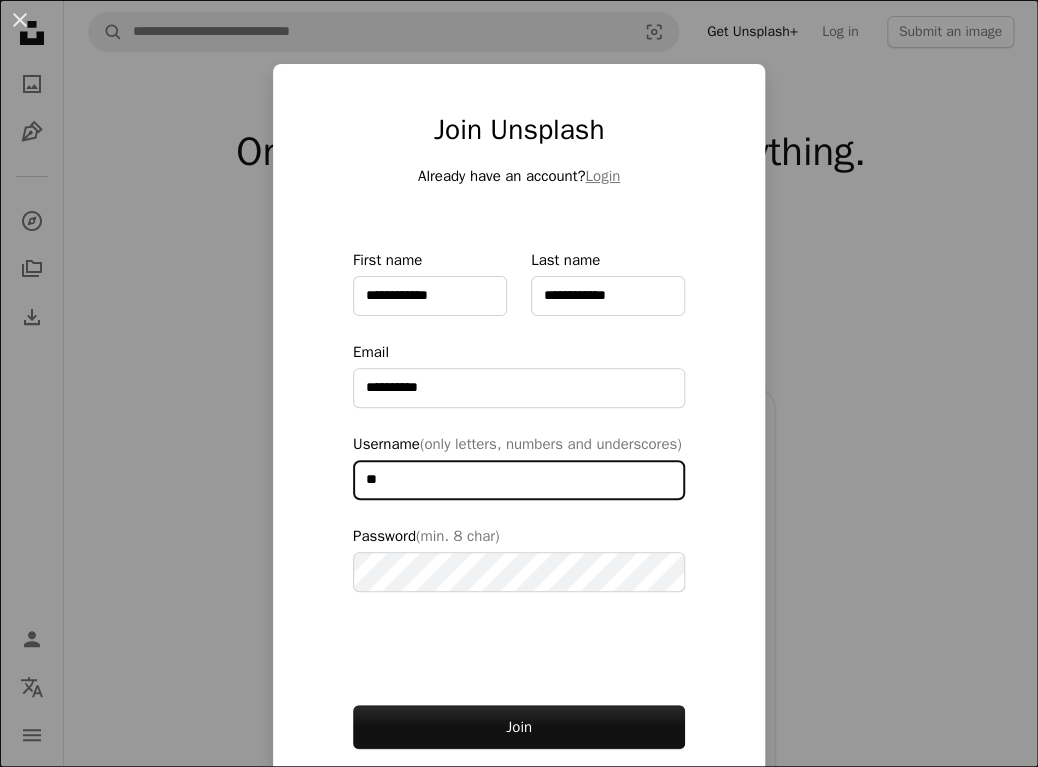 type on "*" 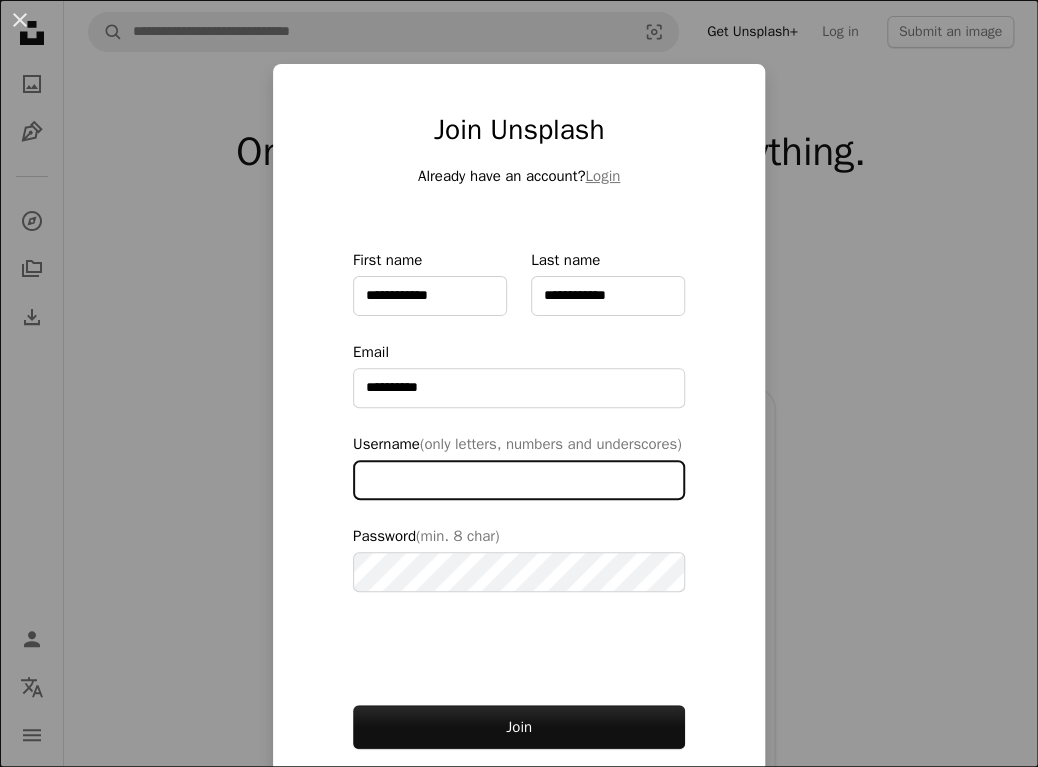 type on "*" 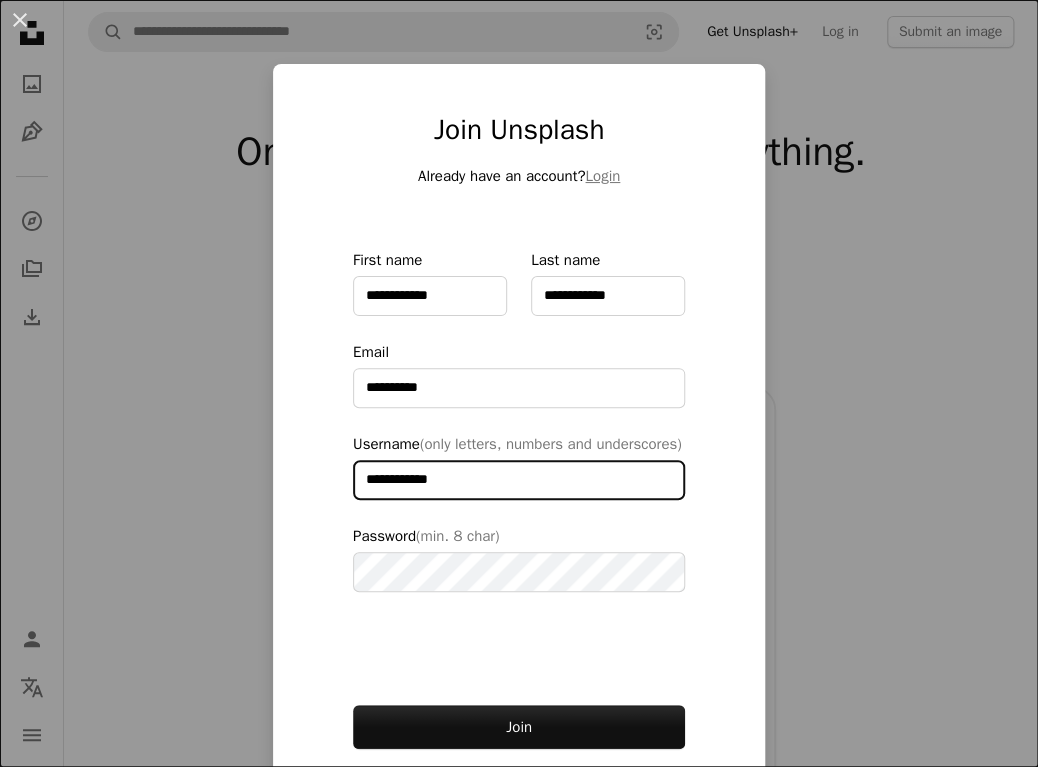 click on "**********" at bounding box center (519, 480) 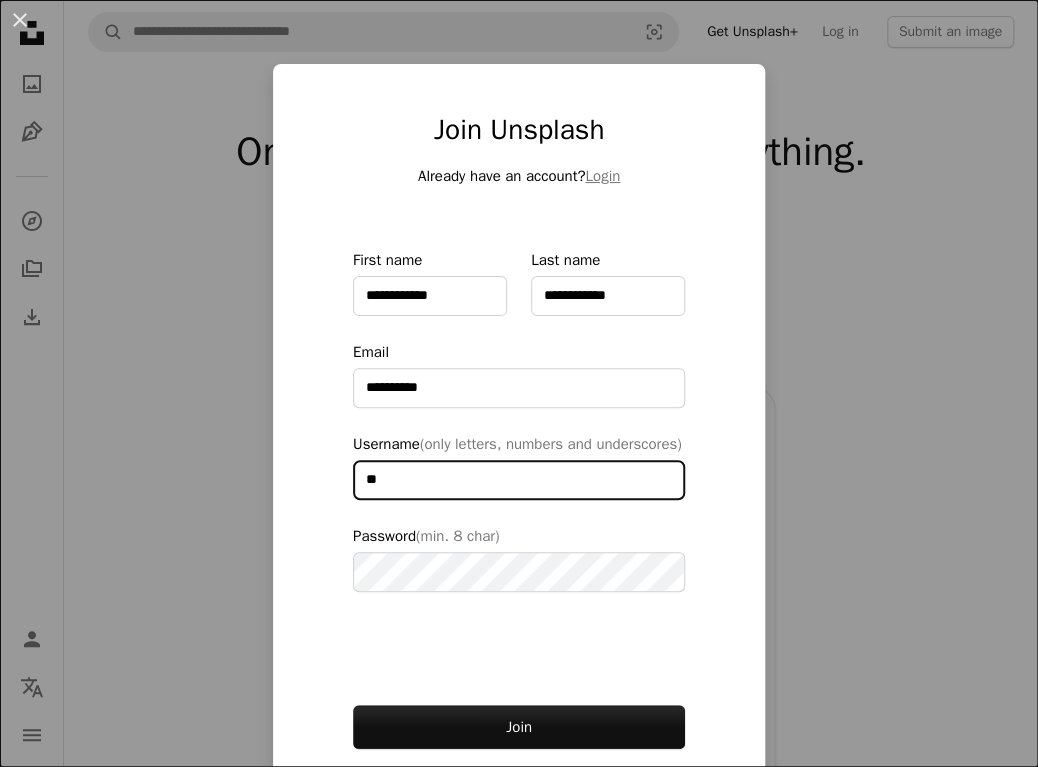 type on "*" 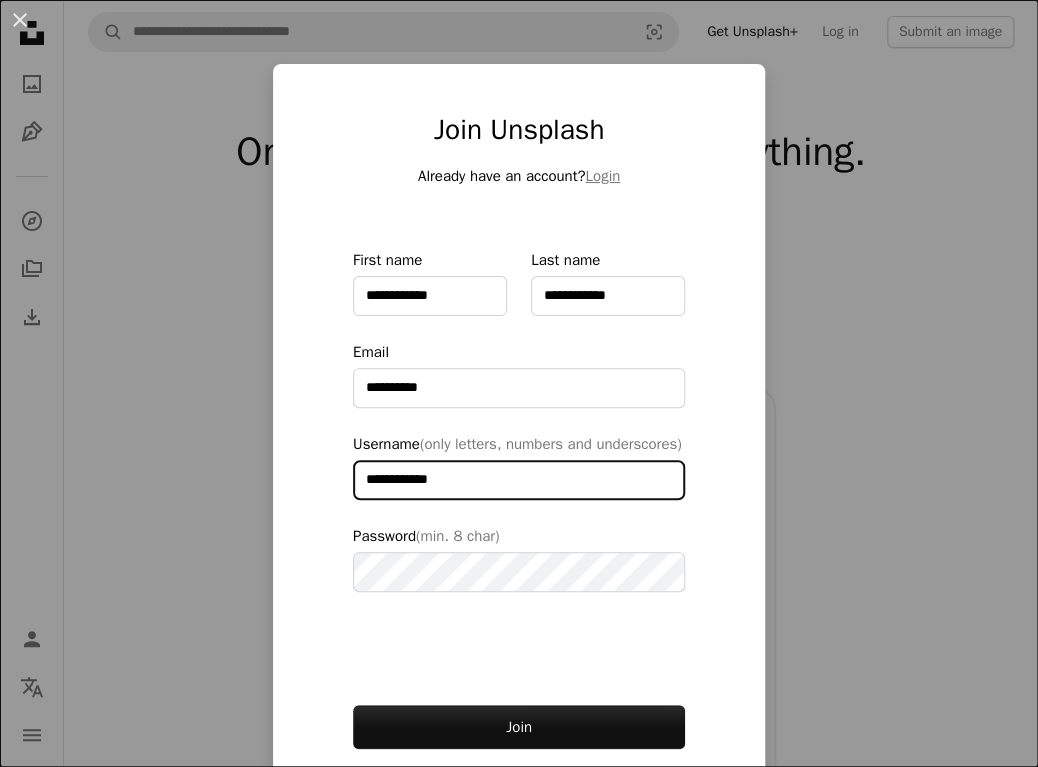 type on "**********" 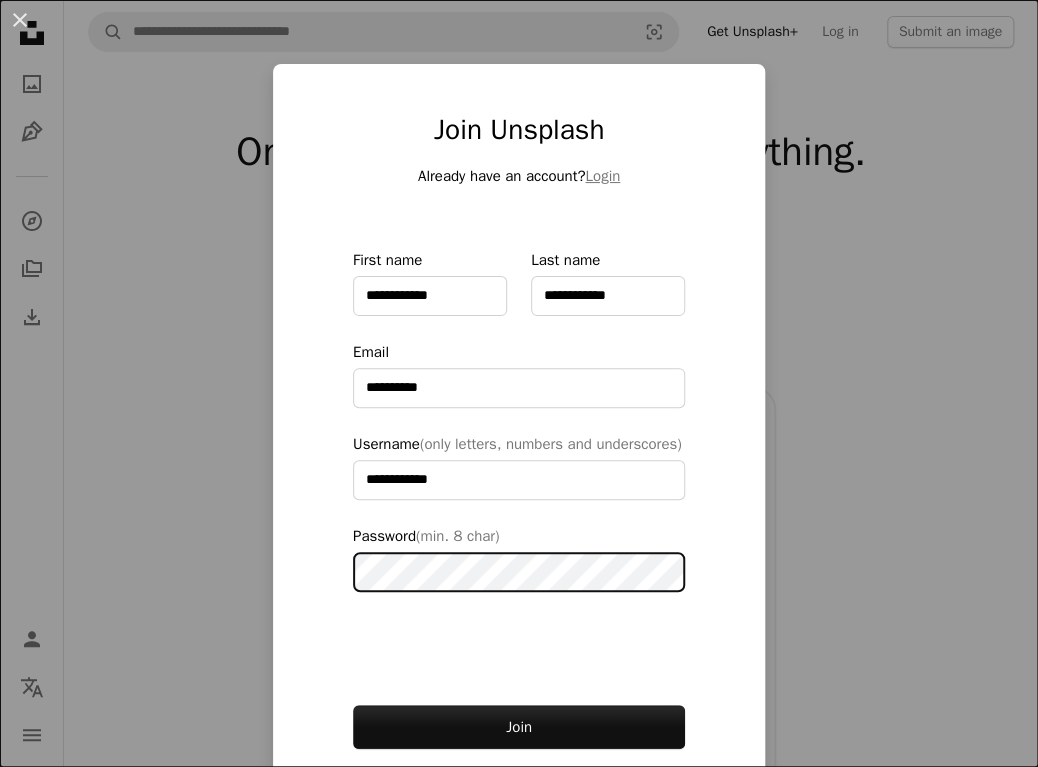 click on "Join" at bounding box center (519, 727) 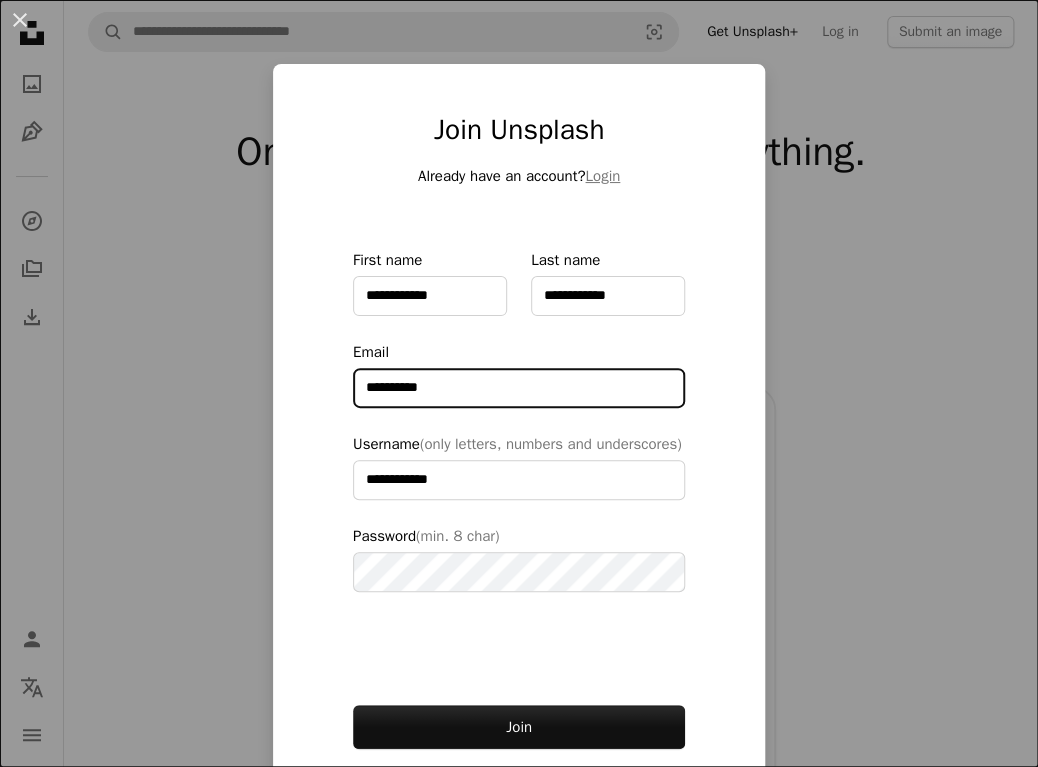 click on "**********" at bounding box center (519, 388) 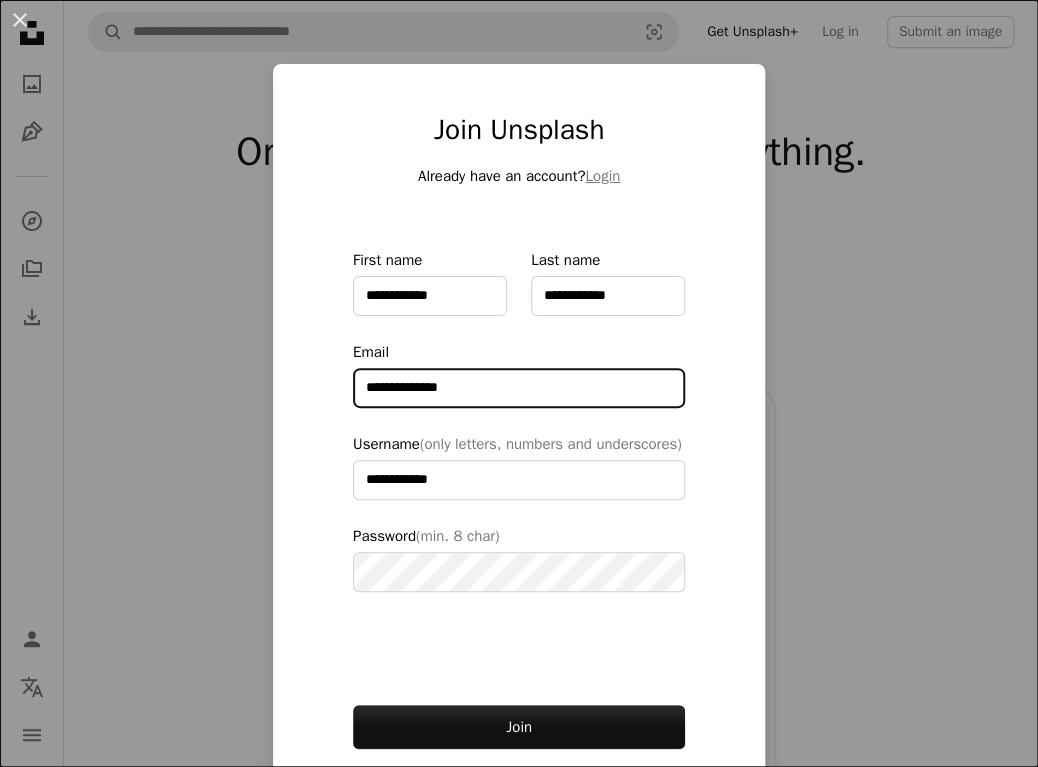 click on "**********" at bounding box center (519, 388) 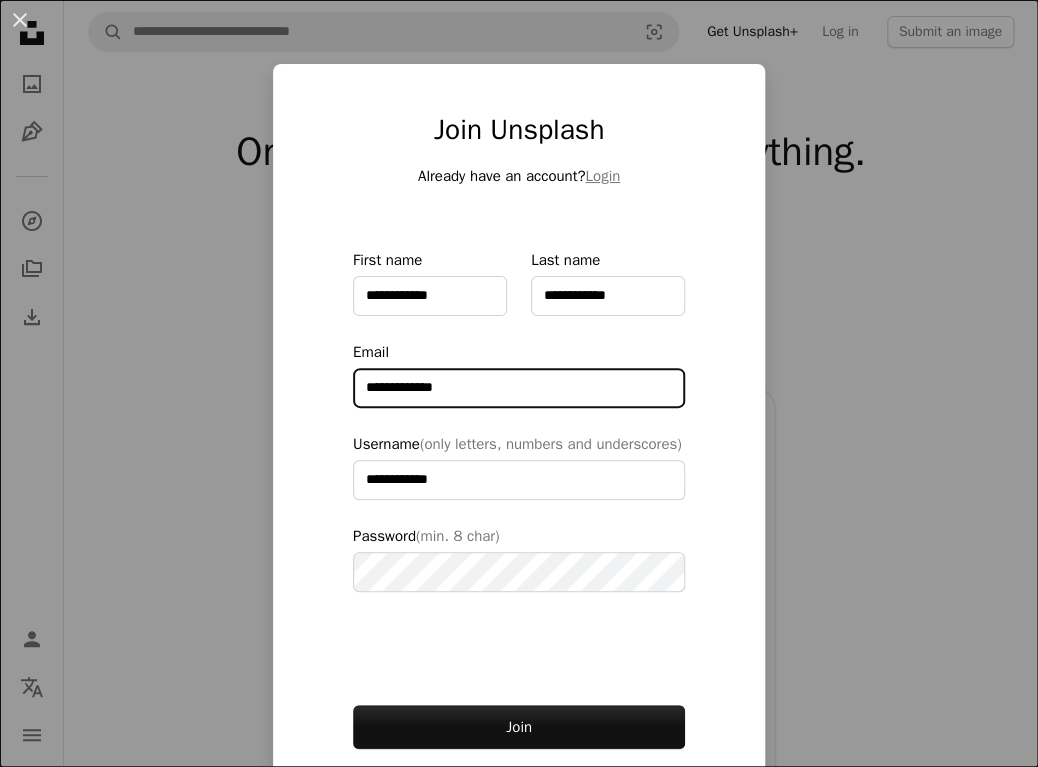 click on "**********" at bounding box center [519, 388] 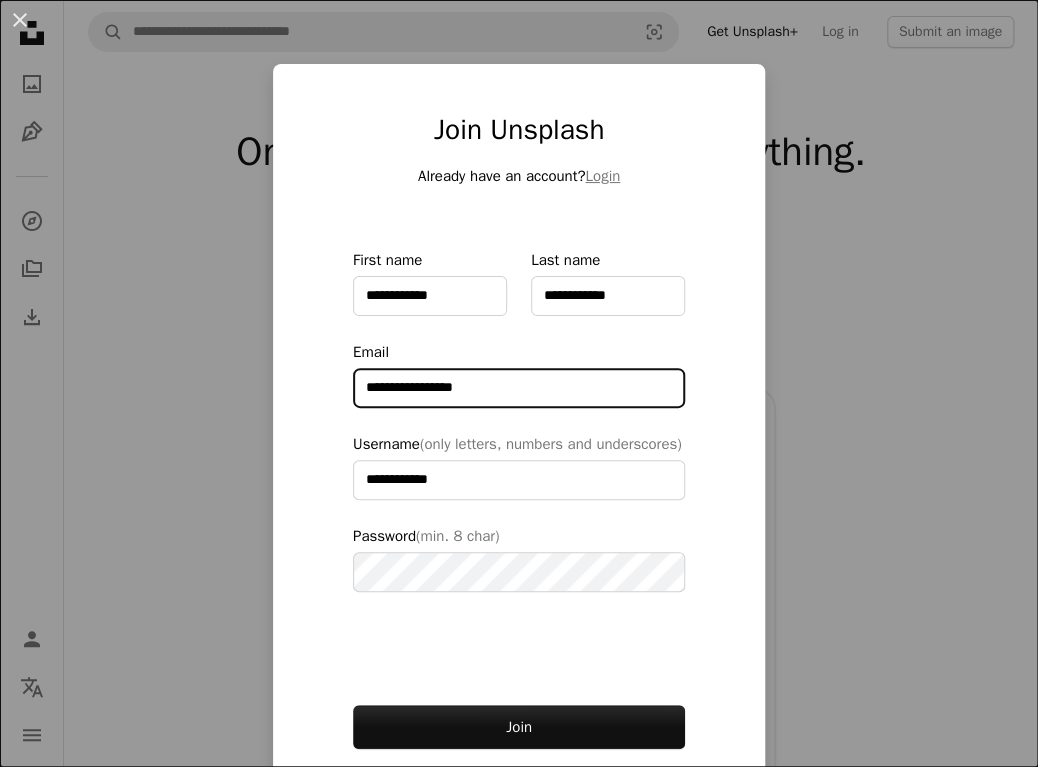 click on "Join" at bounding box center (519, 727) 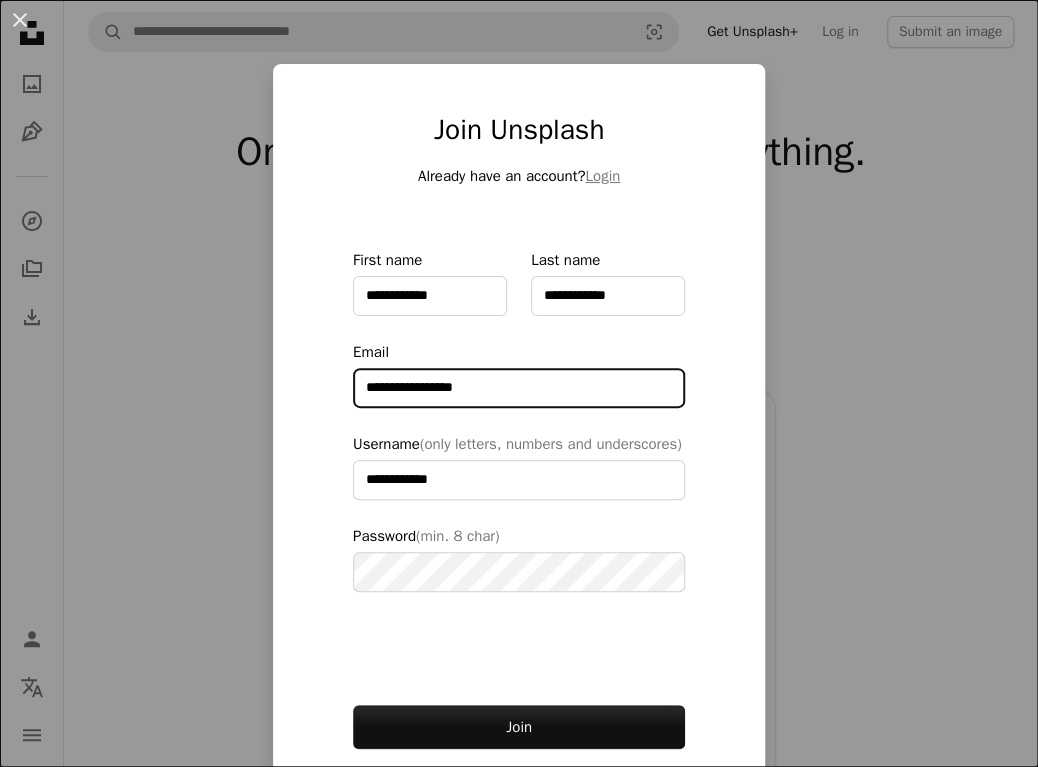click on "Join" at bounding box center (519, 727) 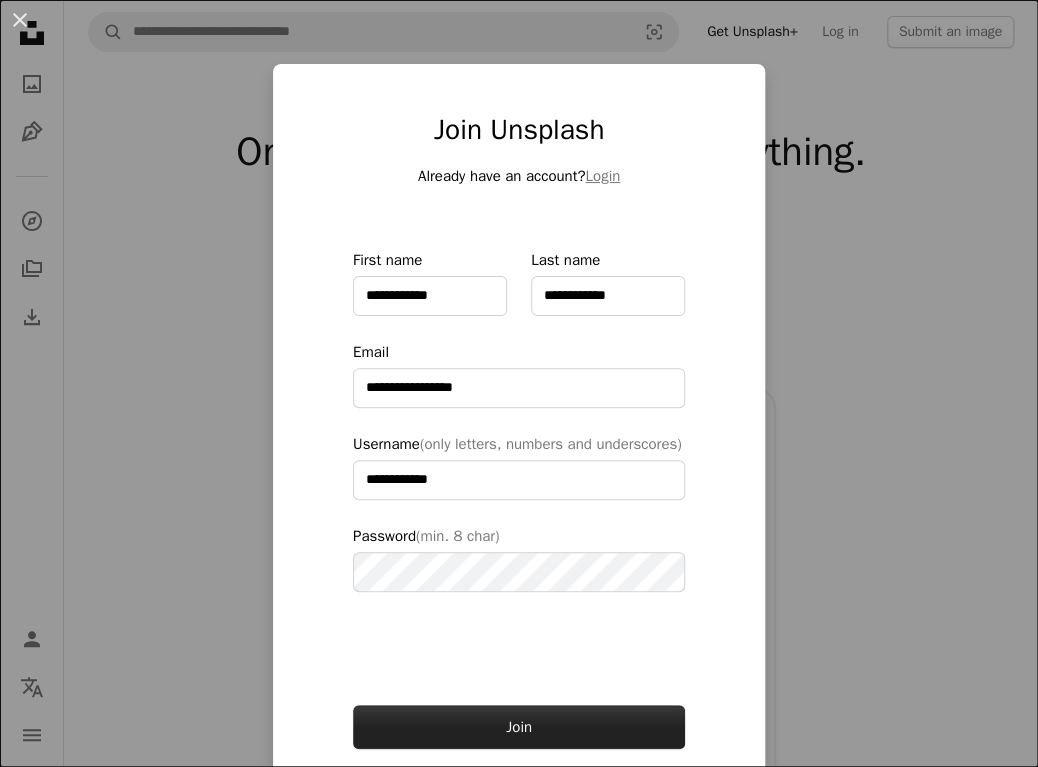 click on "Join" at bounding box center [519, 727] 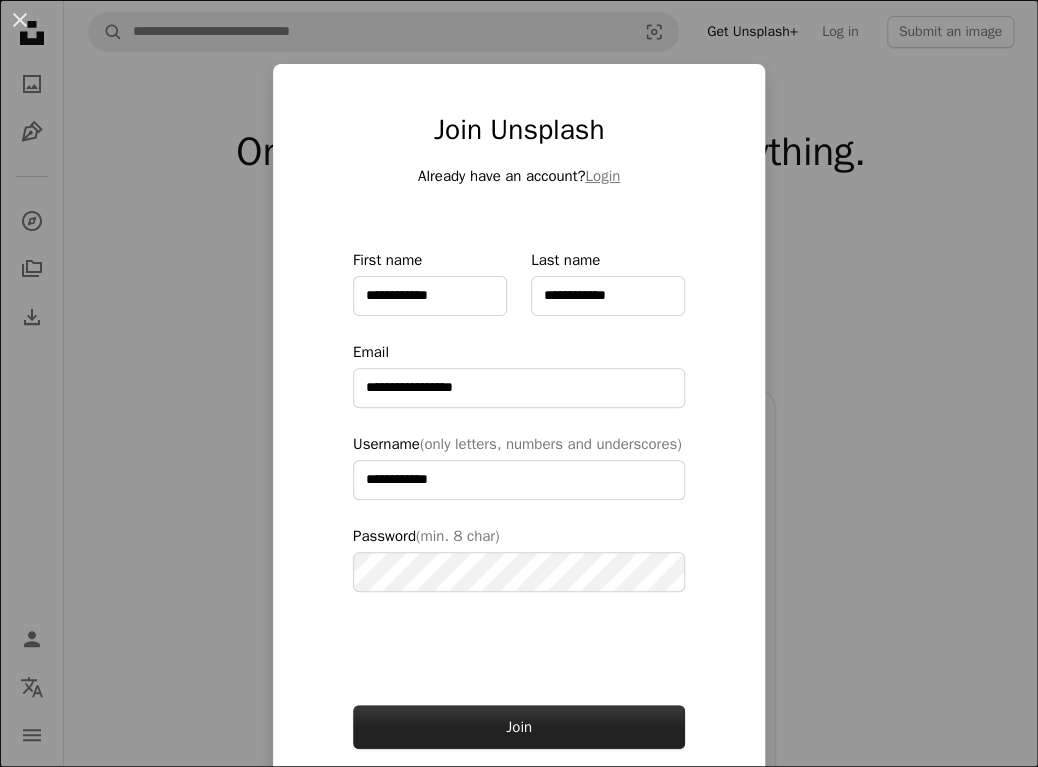 click on "Join" at bounding box center [519, 727] 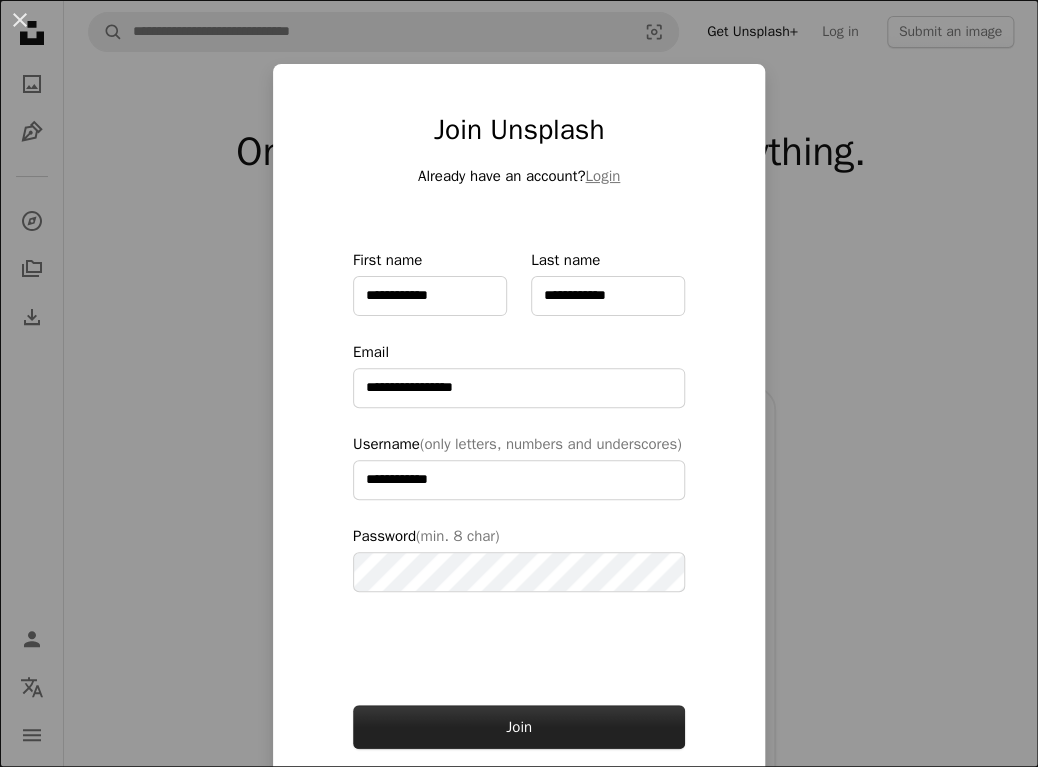 click on "Join" at bounding box center [519, 727] 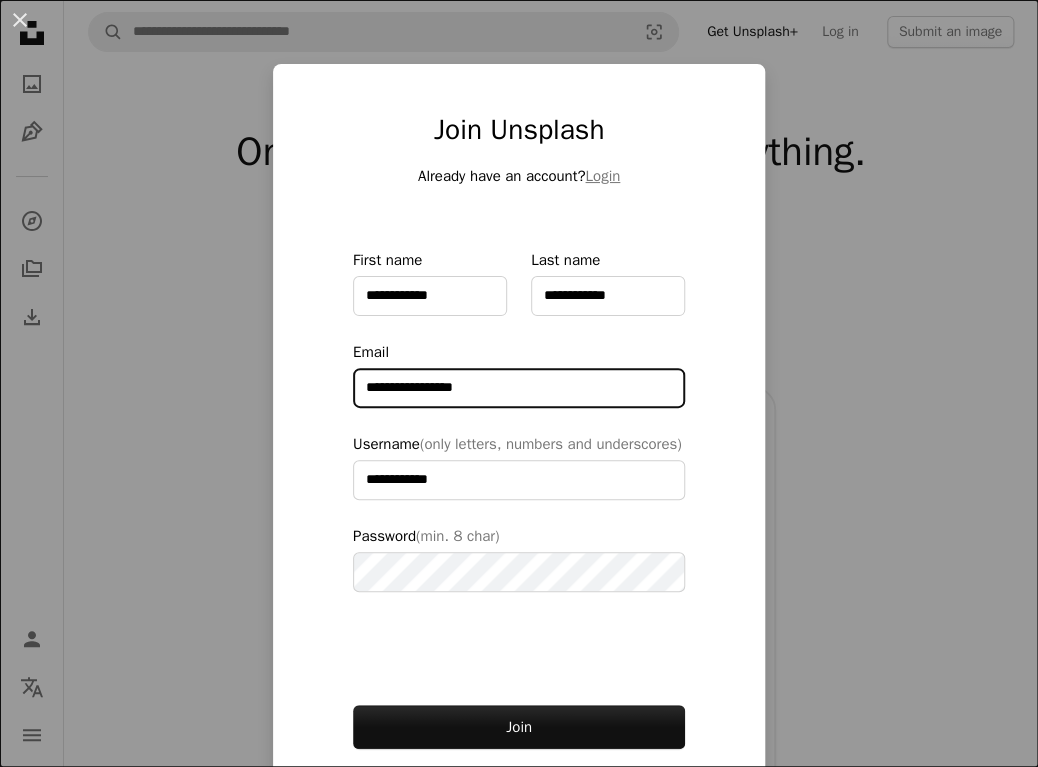 click on "**********" at bounding box center (519, 388) 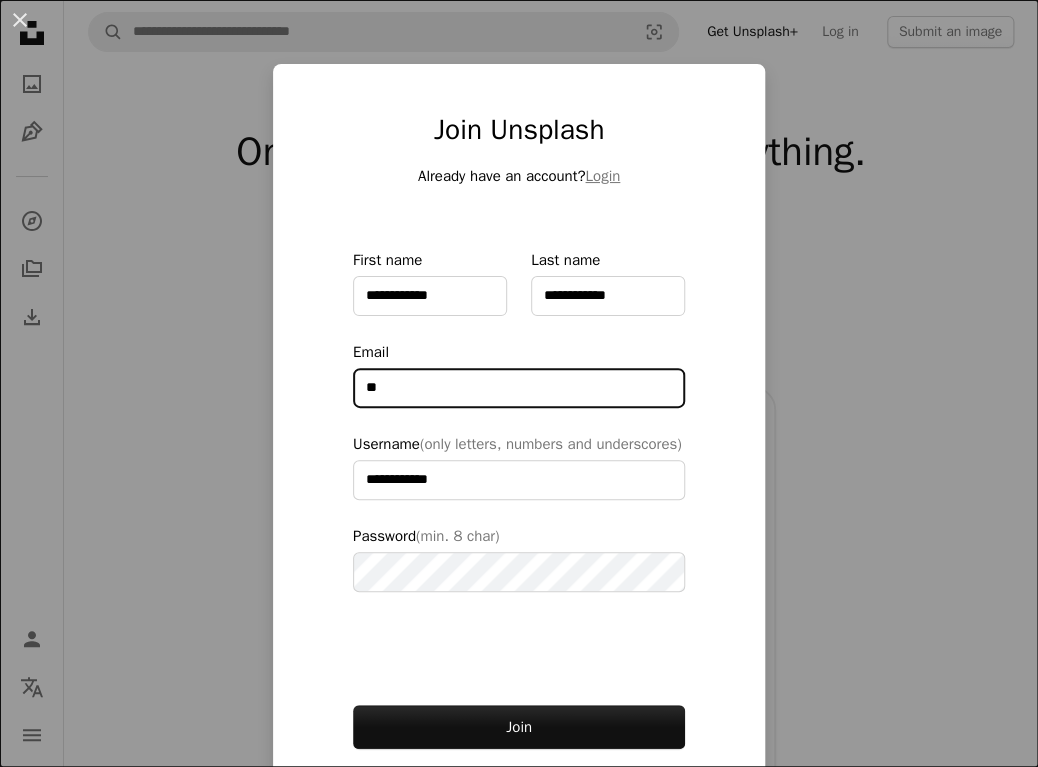 type on "*" 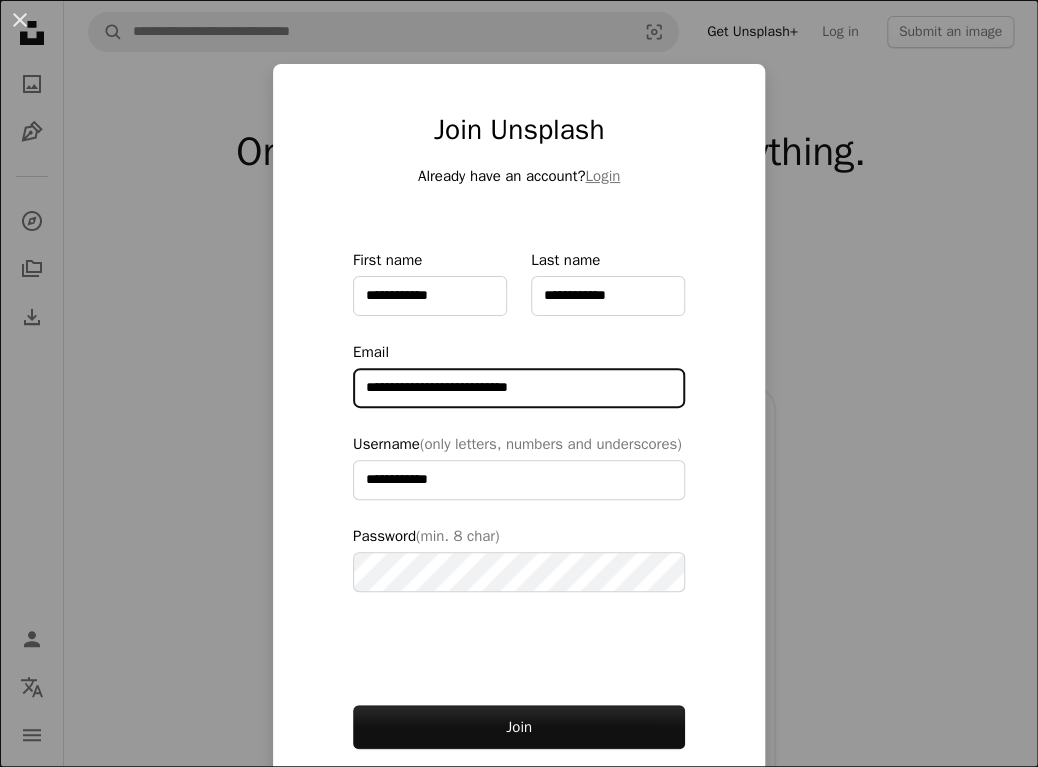 click on "Join" at bounding box center [519, 727] 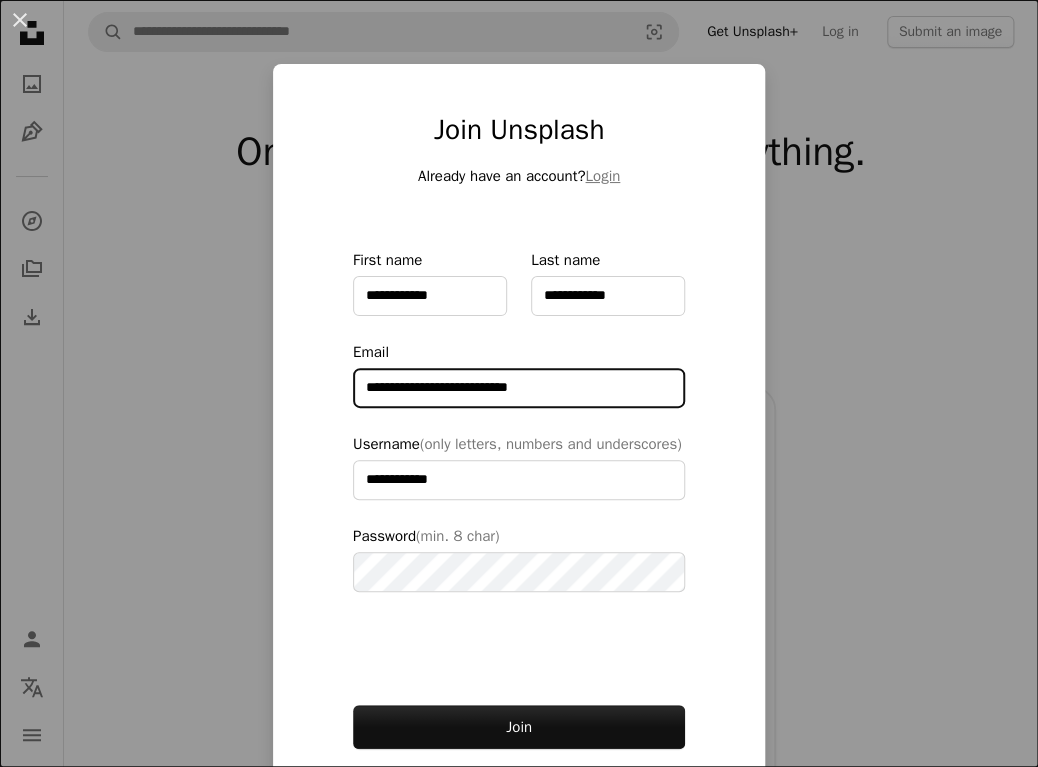 click on "Join" at bounding box center (519, 727) 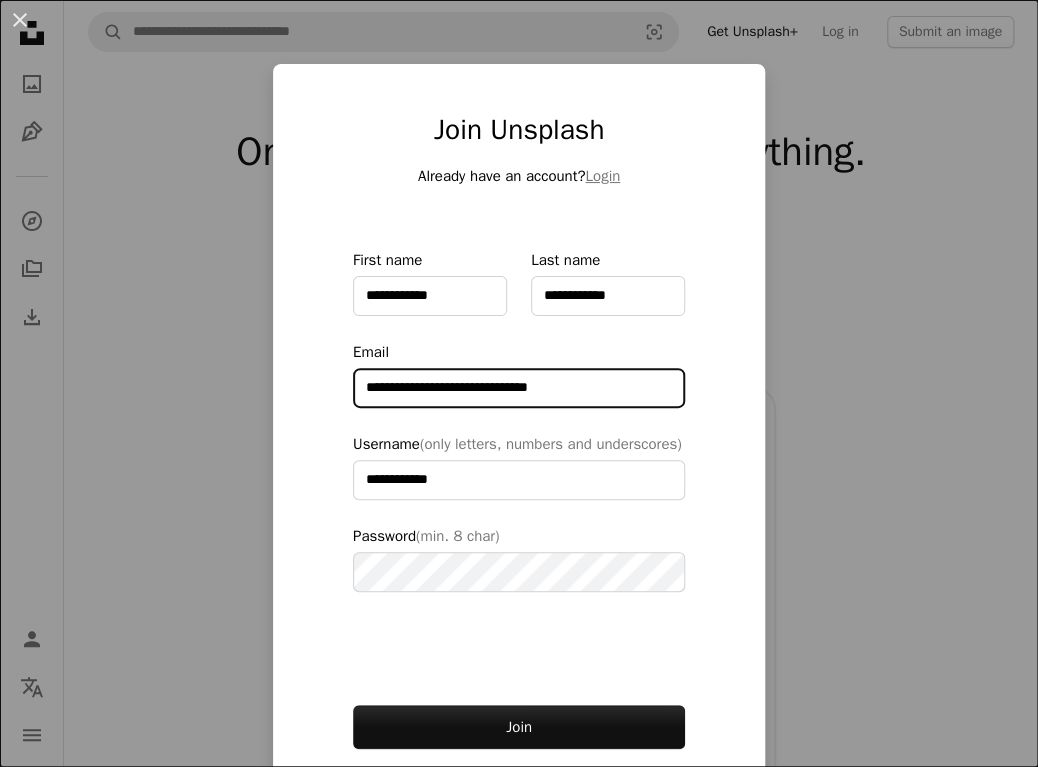 type on "**********" 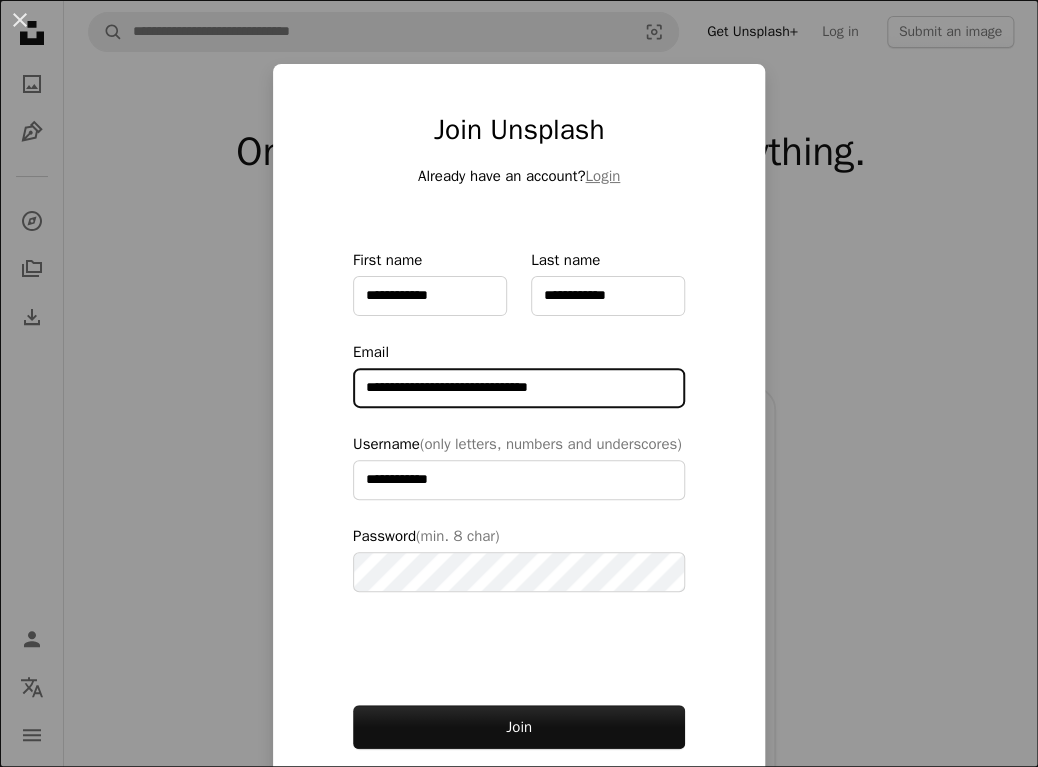 click on "Join" at bounding box center (519, 727) 